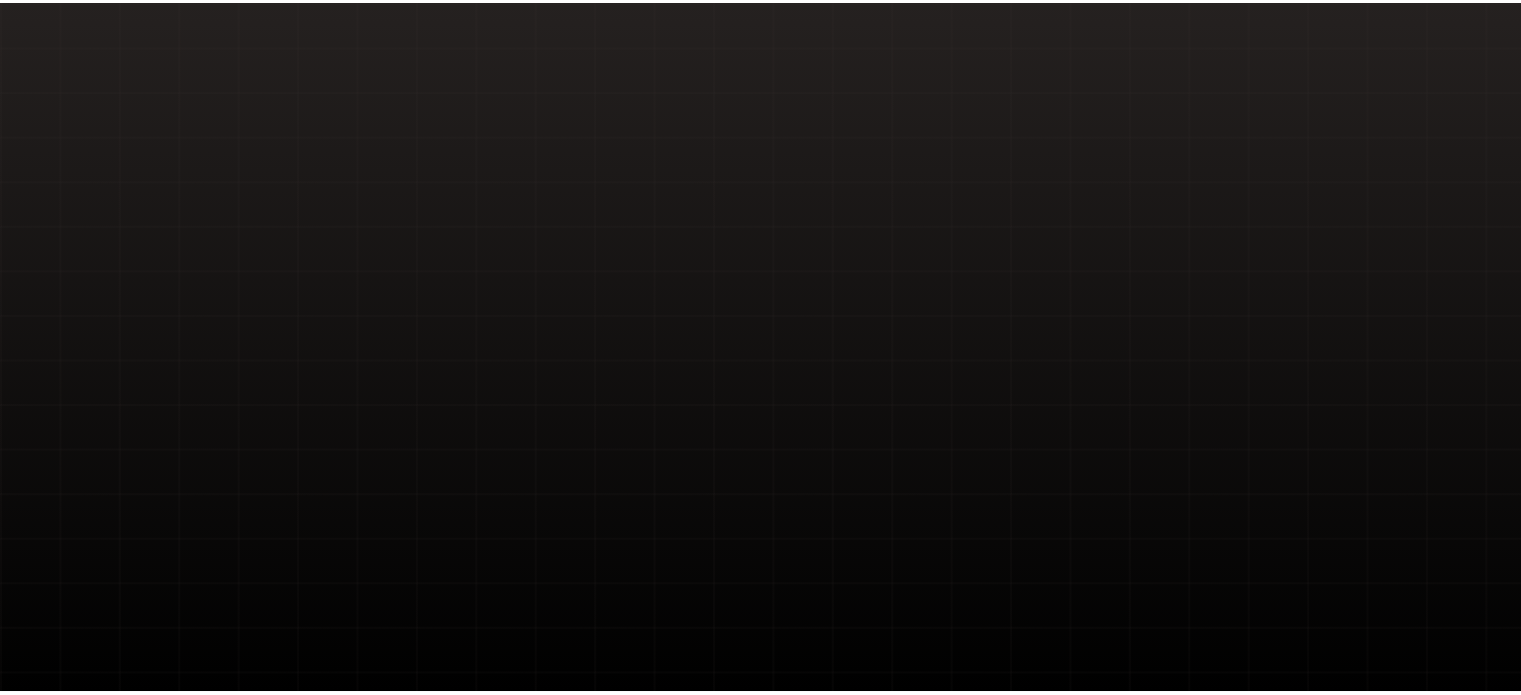 scroll, scrollTop: 0, scrollLeft: 0, axis: both 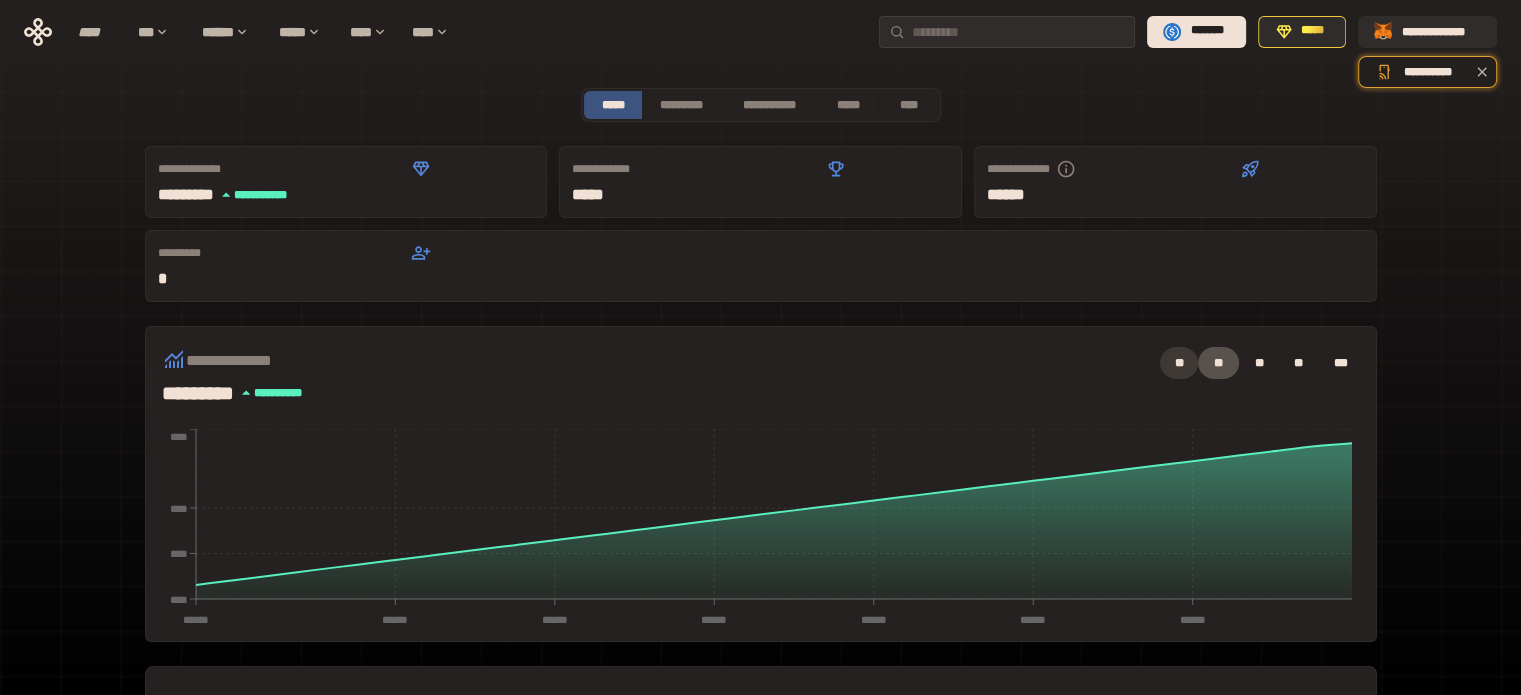 click on "**" at bounding box center (1179, 363) 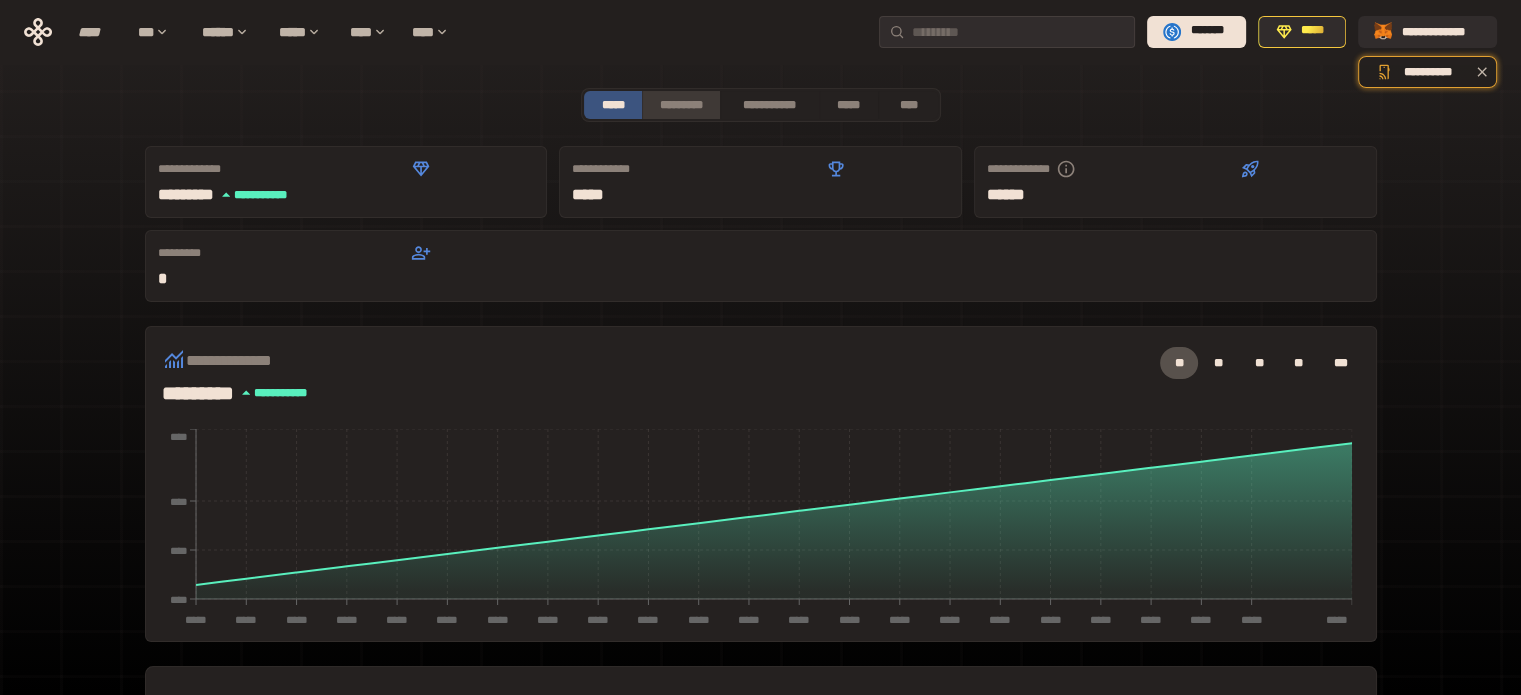 click on "*********" at bounding box center (680, 105) 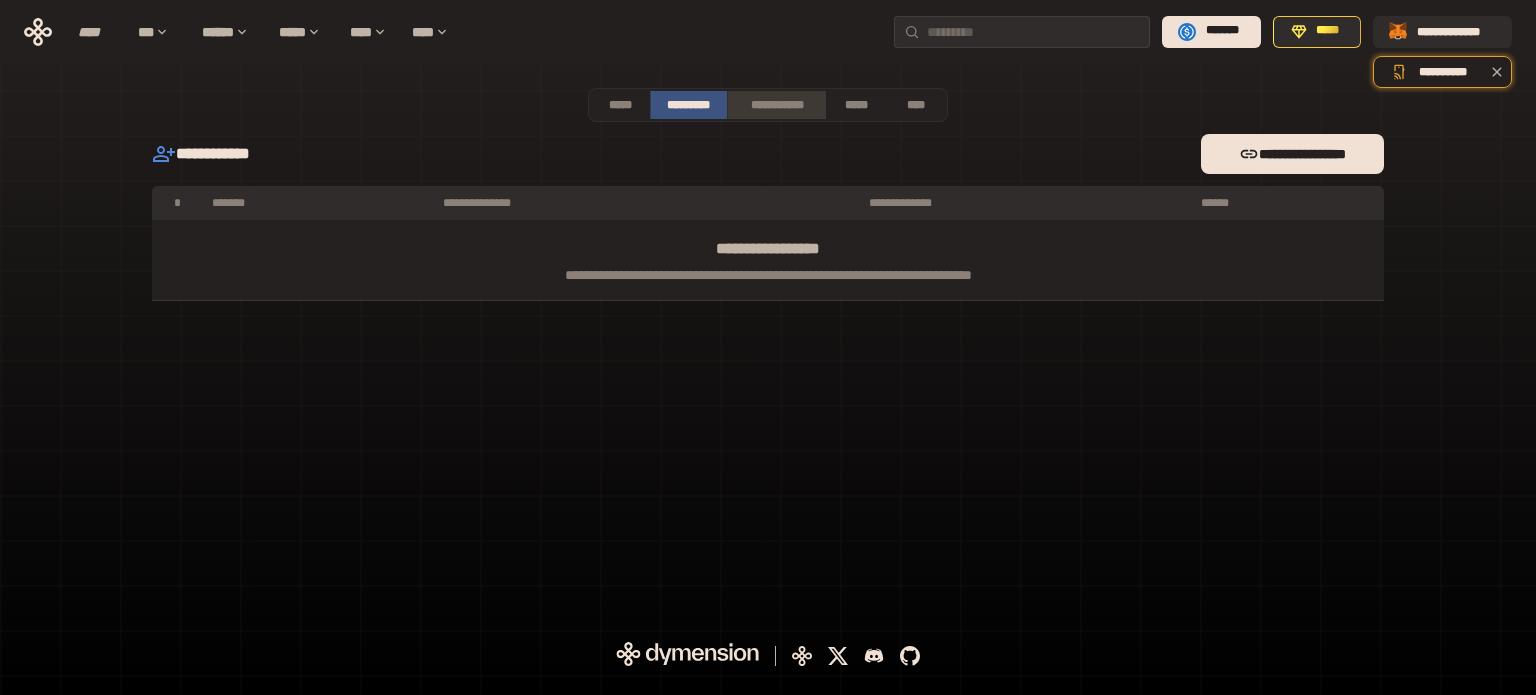 click on "**********" at bounding box center (776, 105) 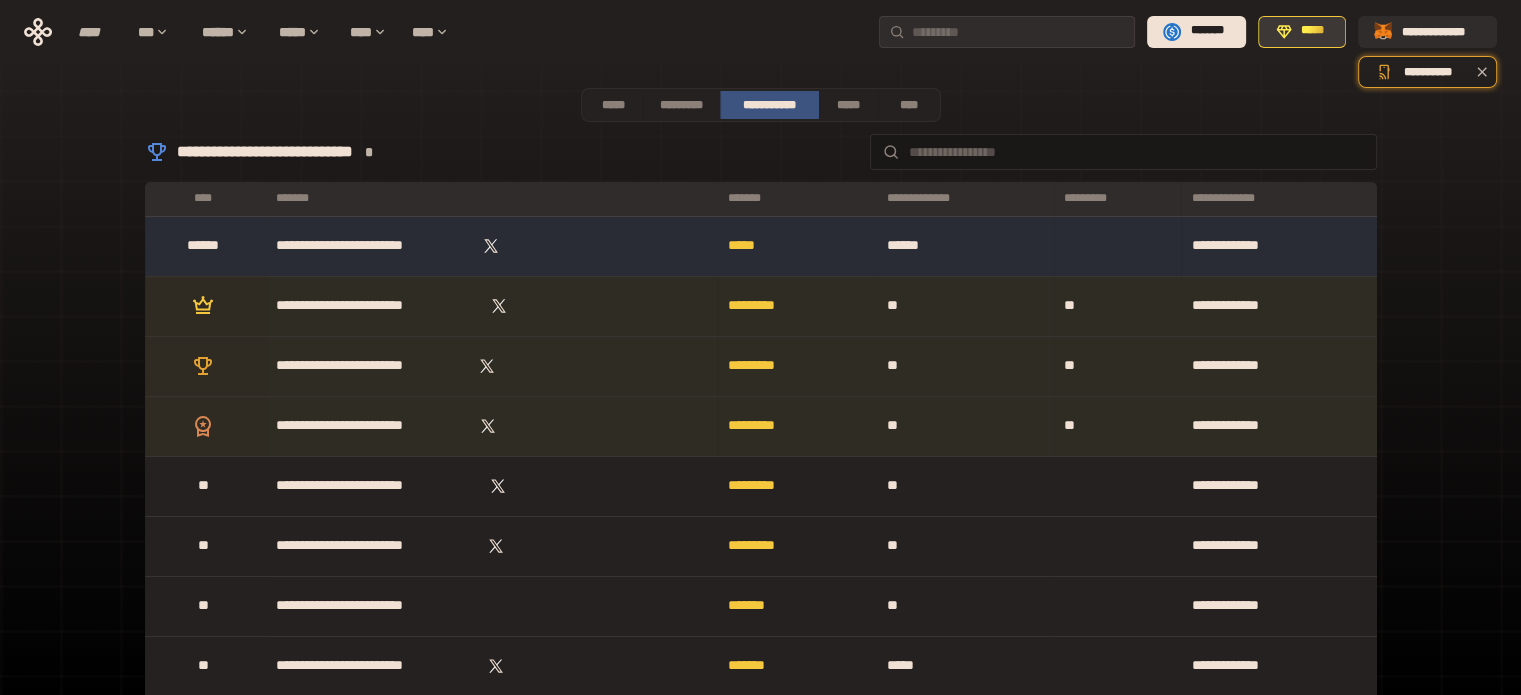 click on "*****" at bounding box center (1313, 31) 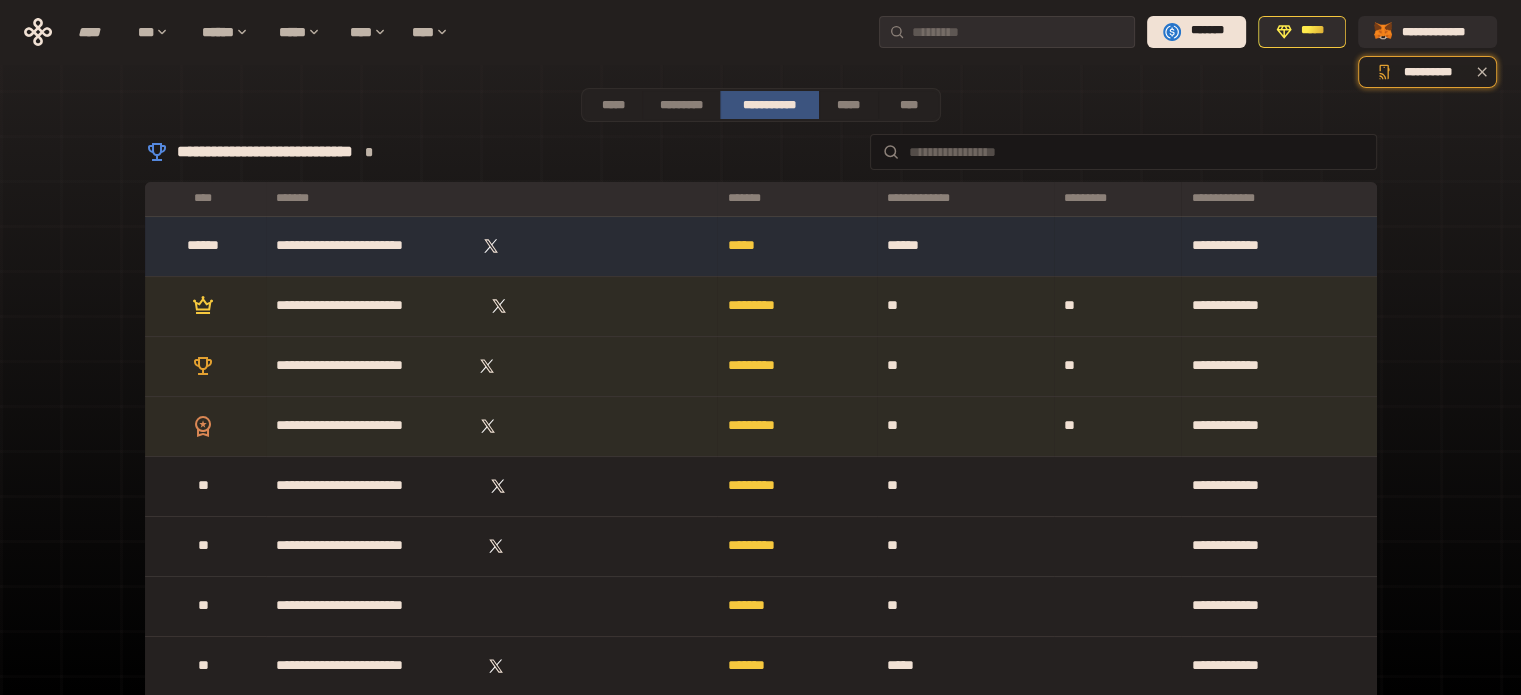 scroll, scrollTop: 608, scrollLeft: 0, axis: vertical 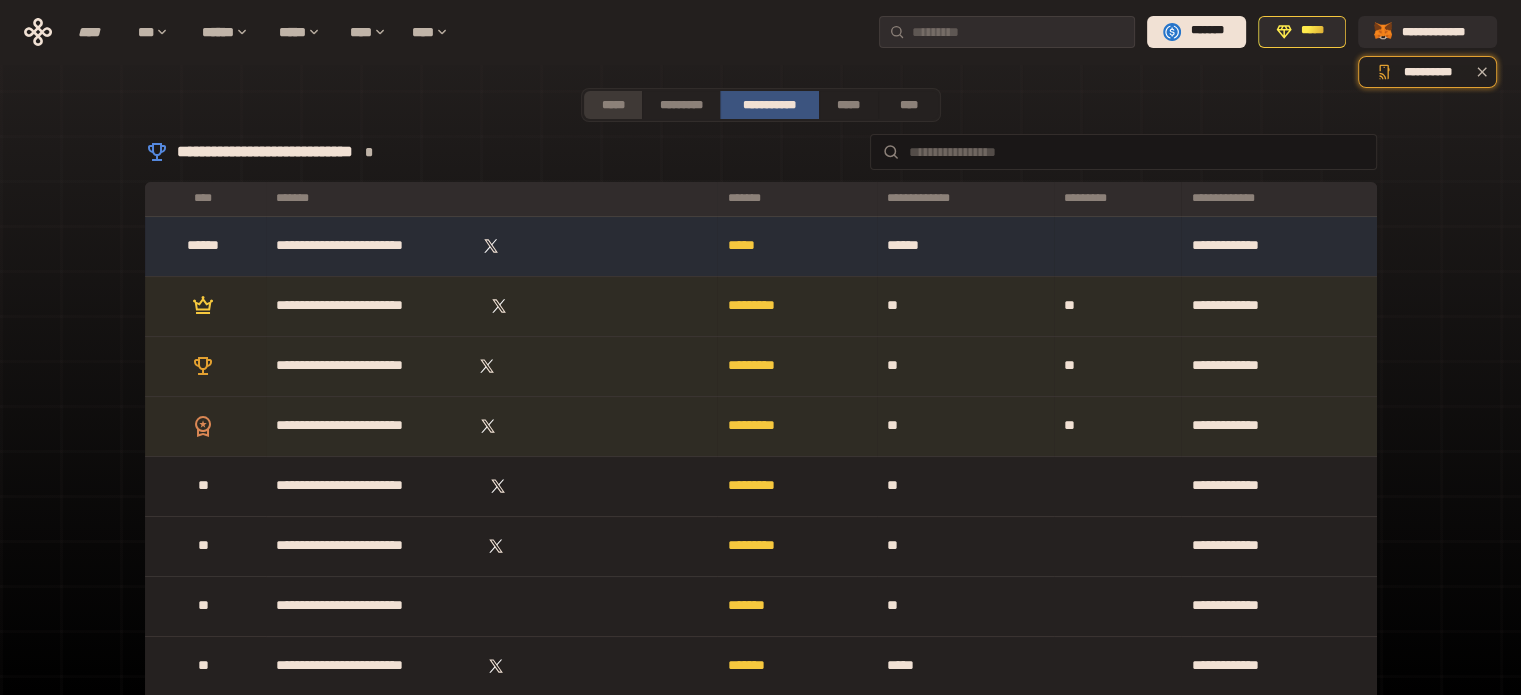 click on "*****" at bounding box center [613, 105] 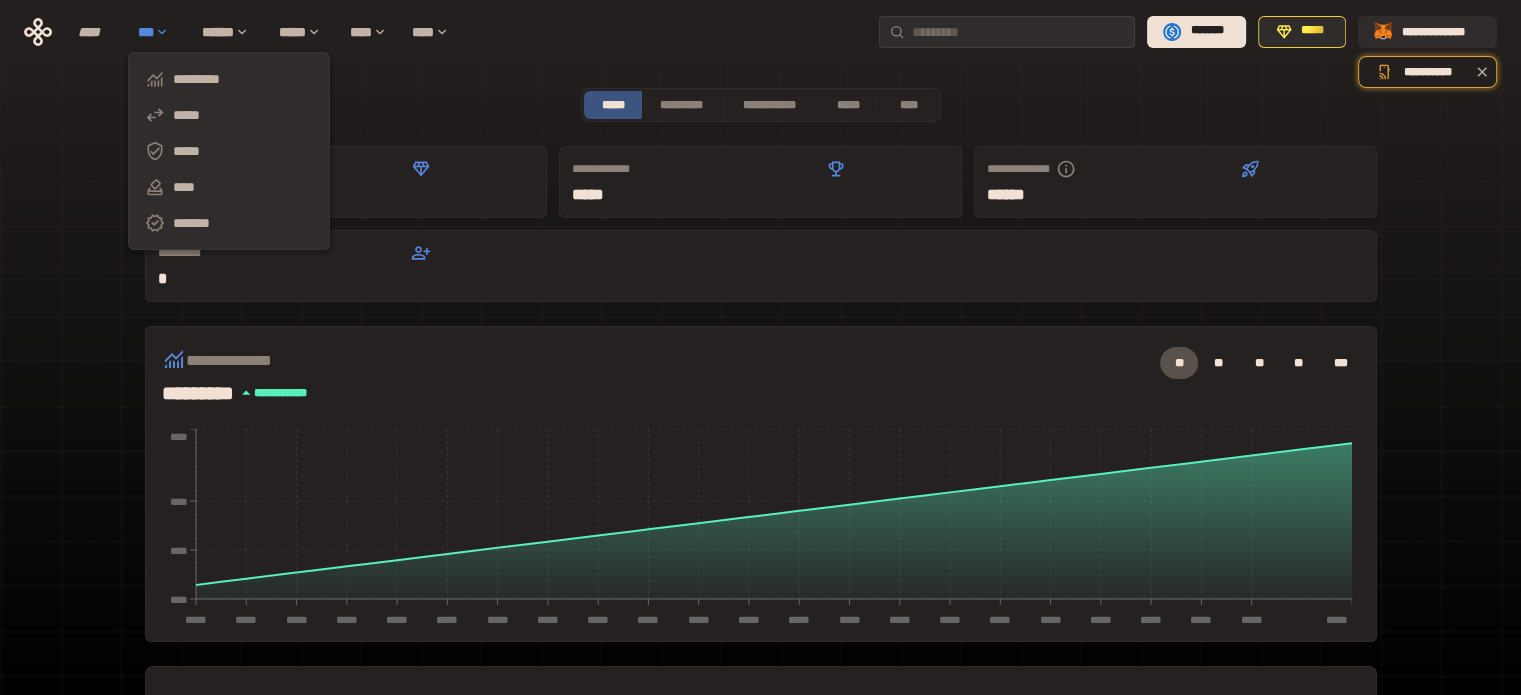 click on "***" at bounding box center [160, 32] 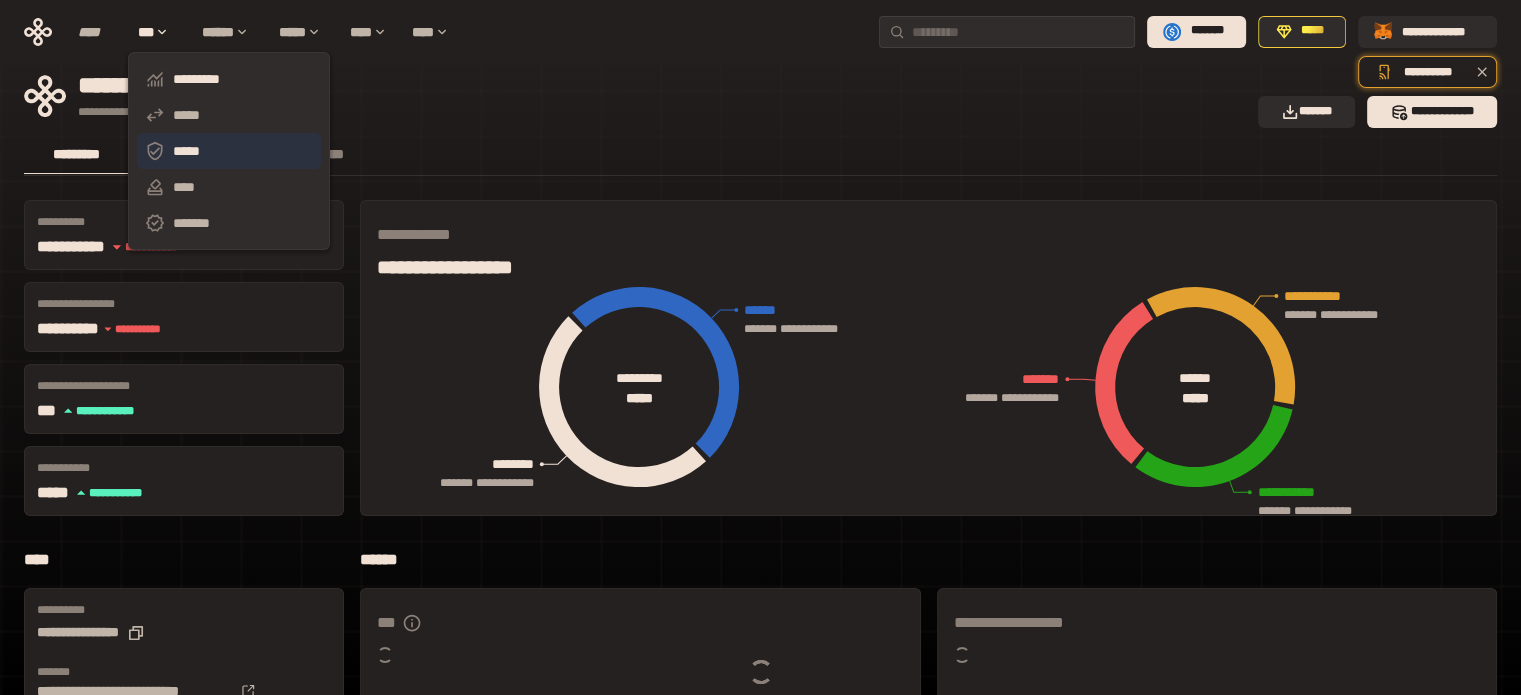 click on "*****" at bounding box center (229, 151) 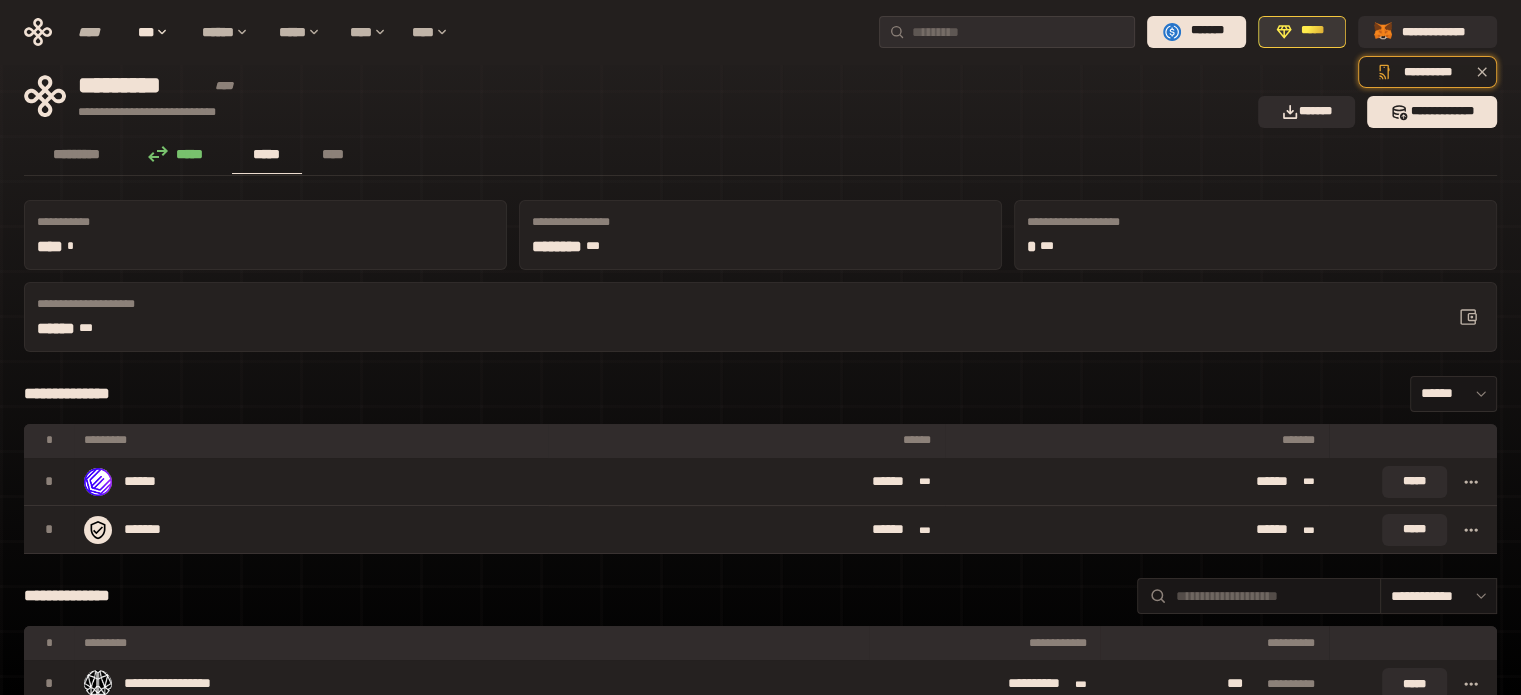 click on "*****" at bounding box center [1313, 31] 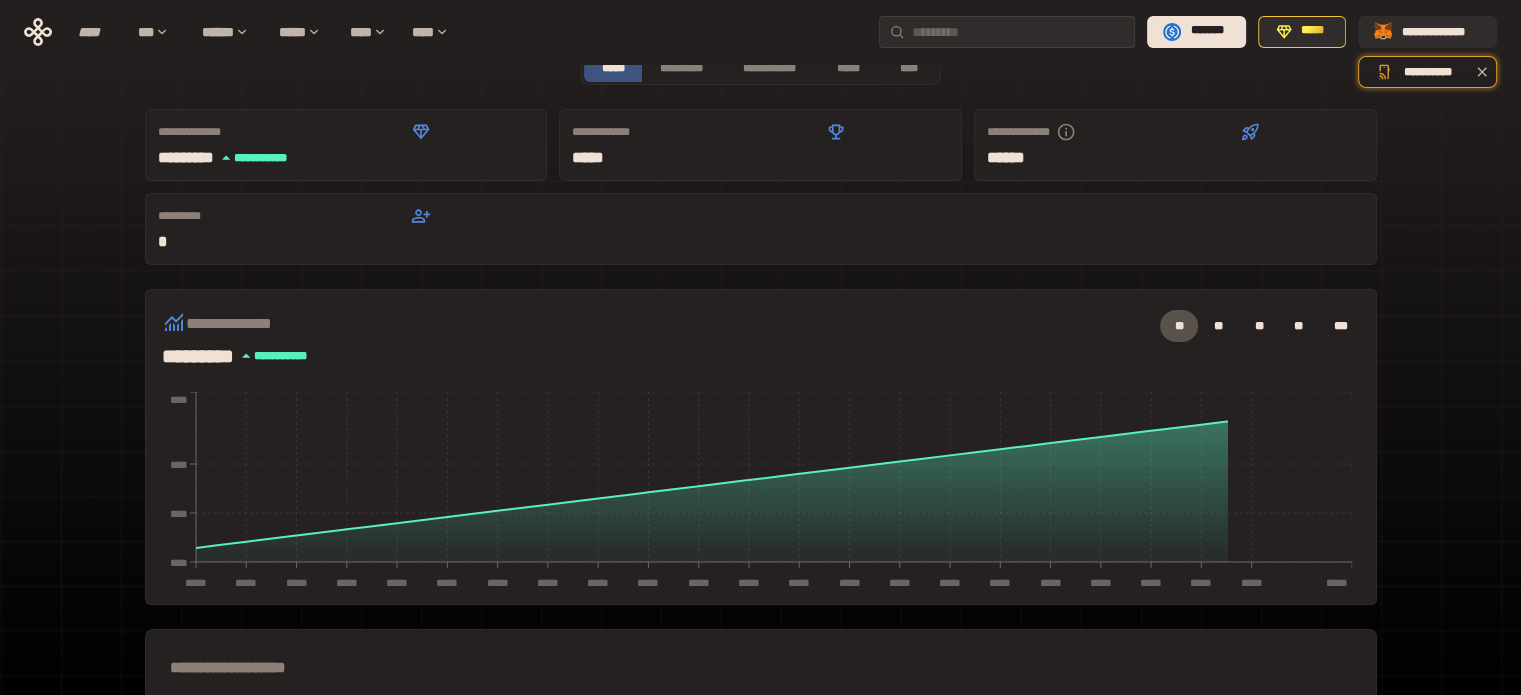 scroll, scrollTop: 509, scrollLeft: 0, axis: vertical 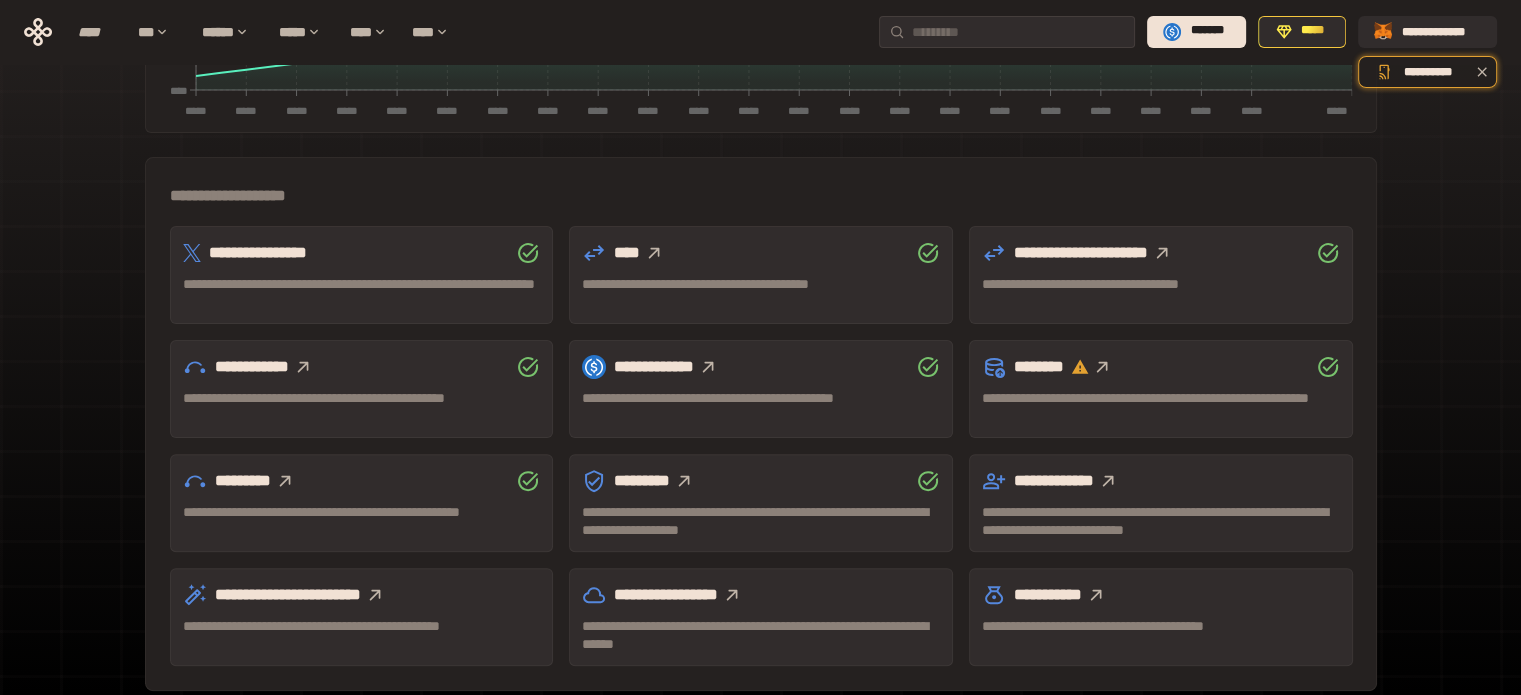 click 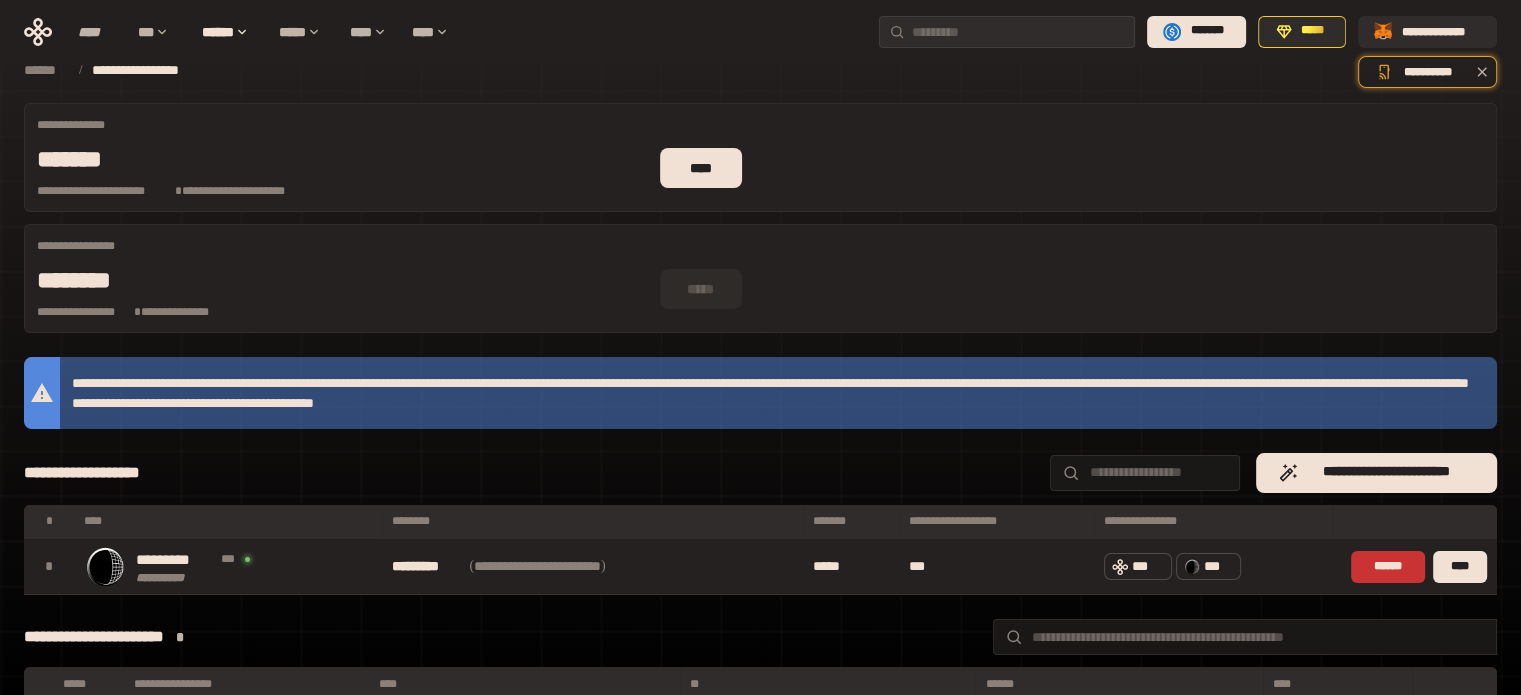 scroll, scrollTop: 0, scrollLeft: 0, axis: both 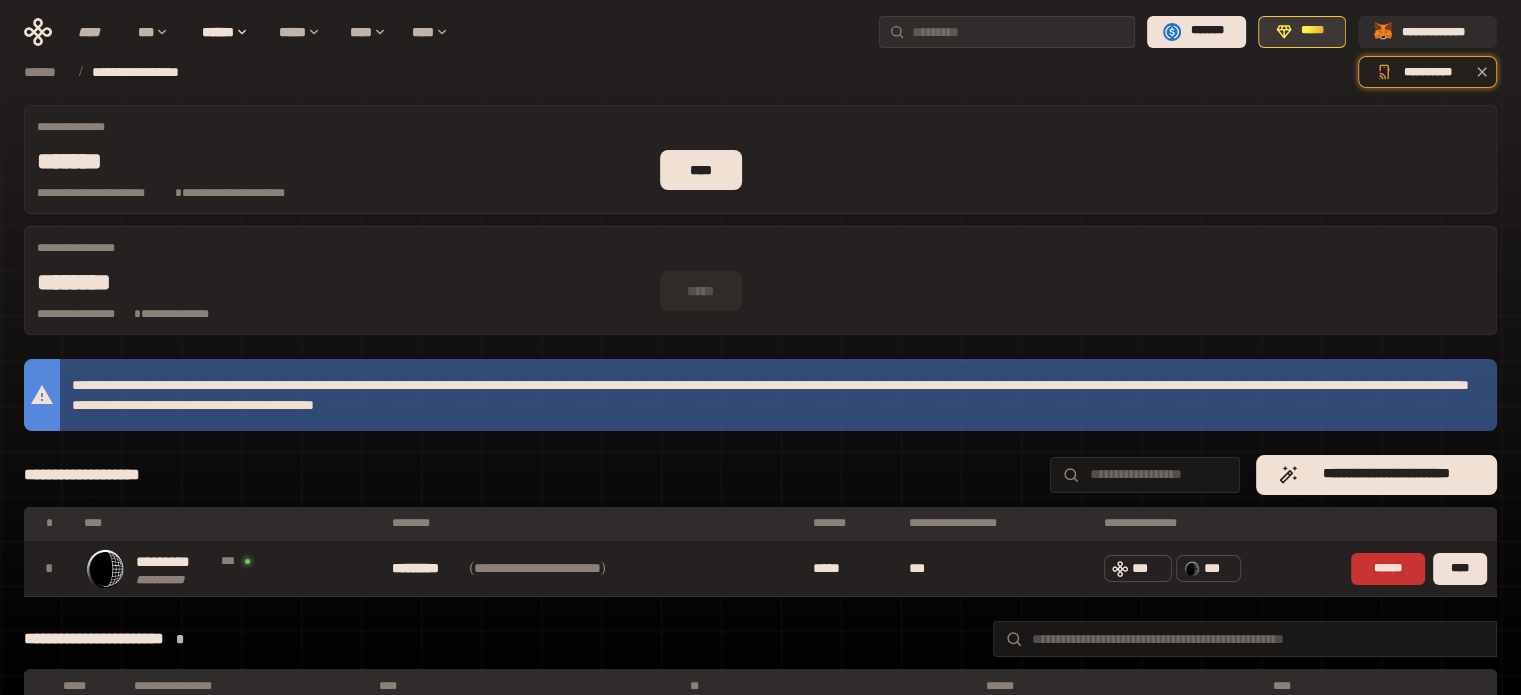 click on "*****" at bounding box center (1313, 31) 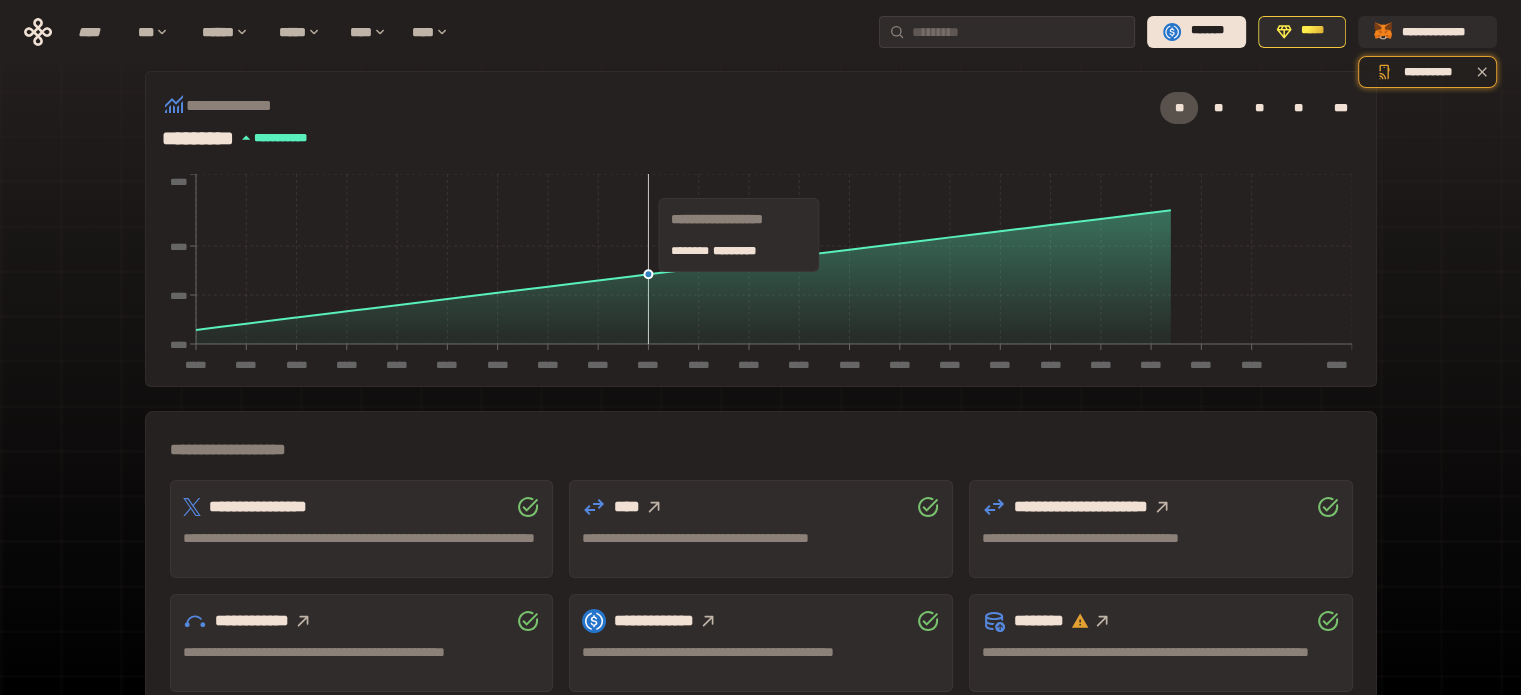 scroll, scrollTop: 209, scrollLeft: 0, axis: vertical 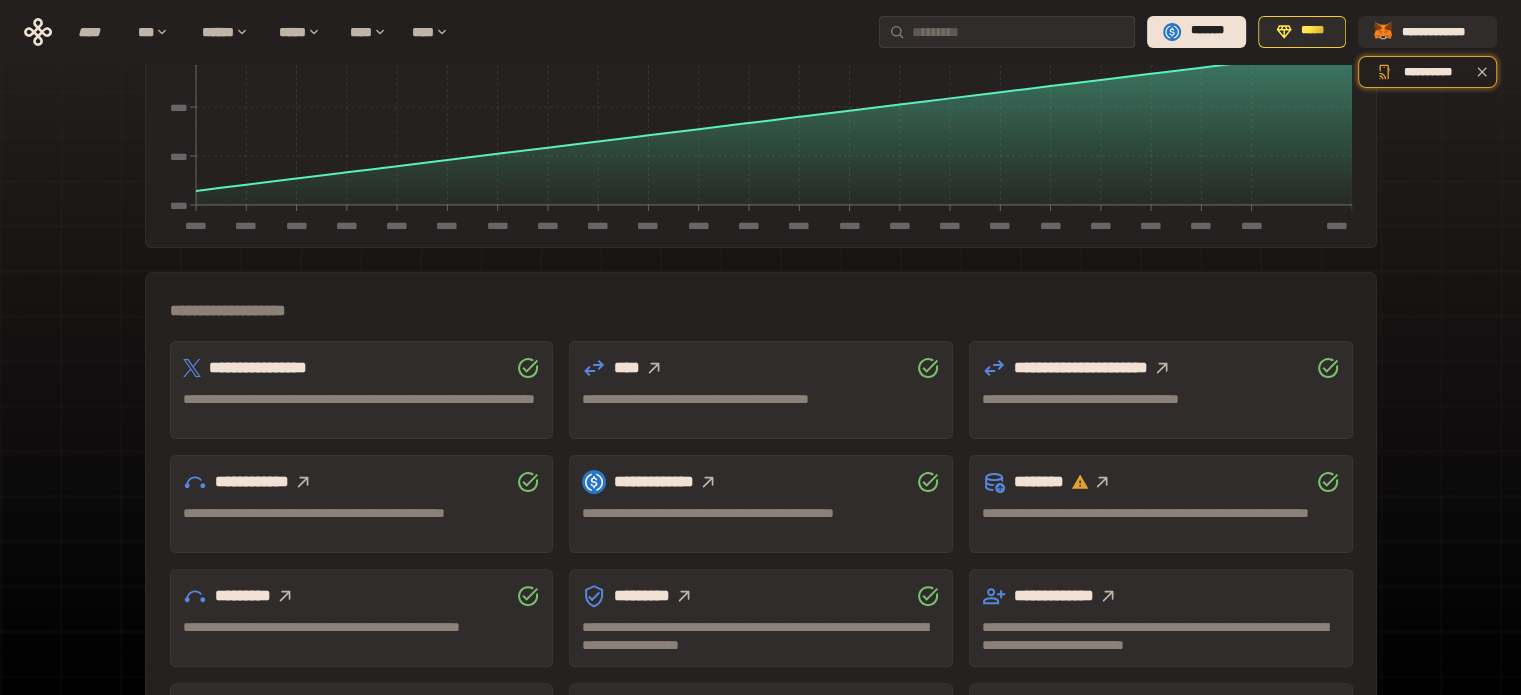 click 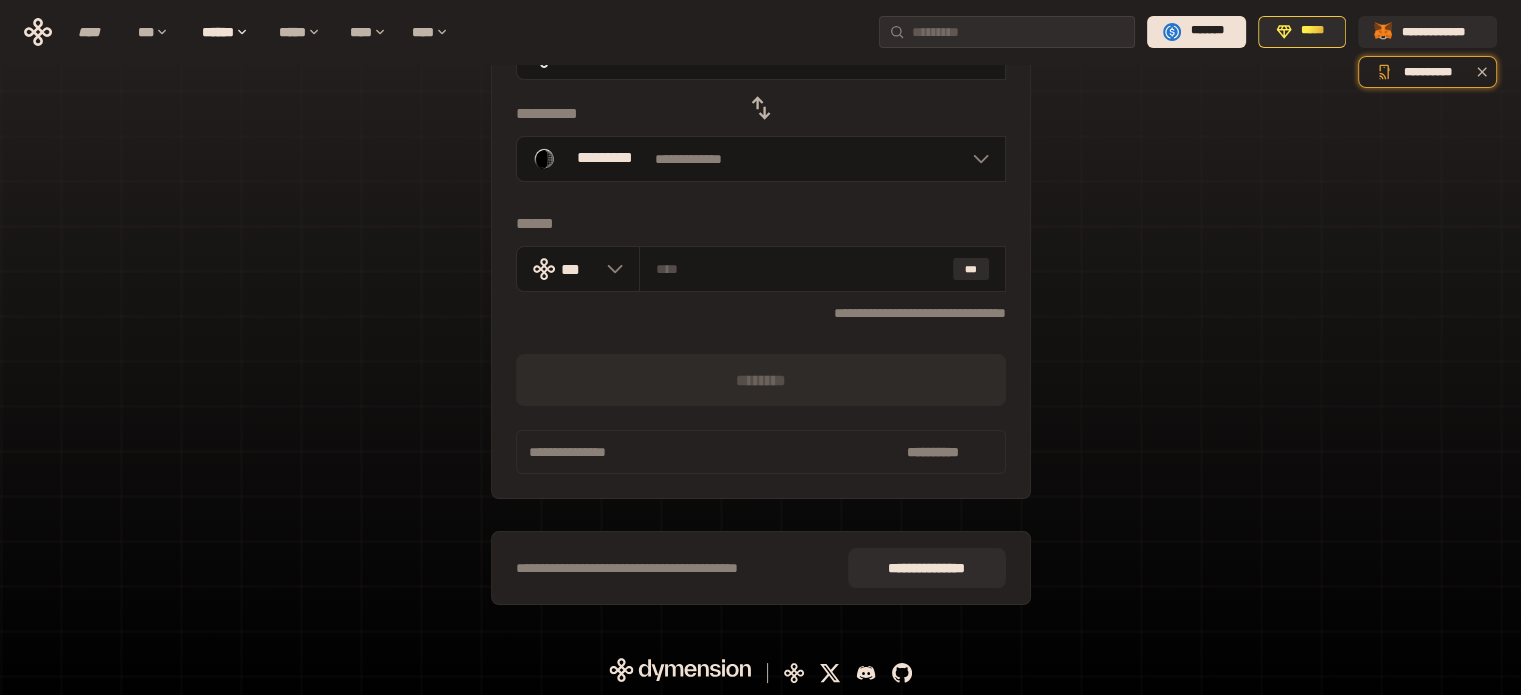scroll, scrollTop: 0, scrollLeft: 0, axis: both 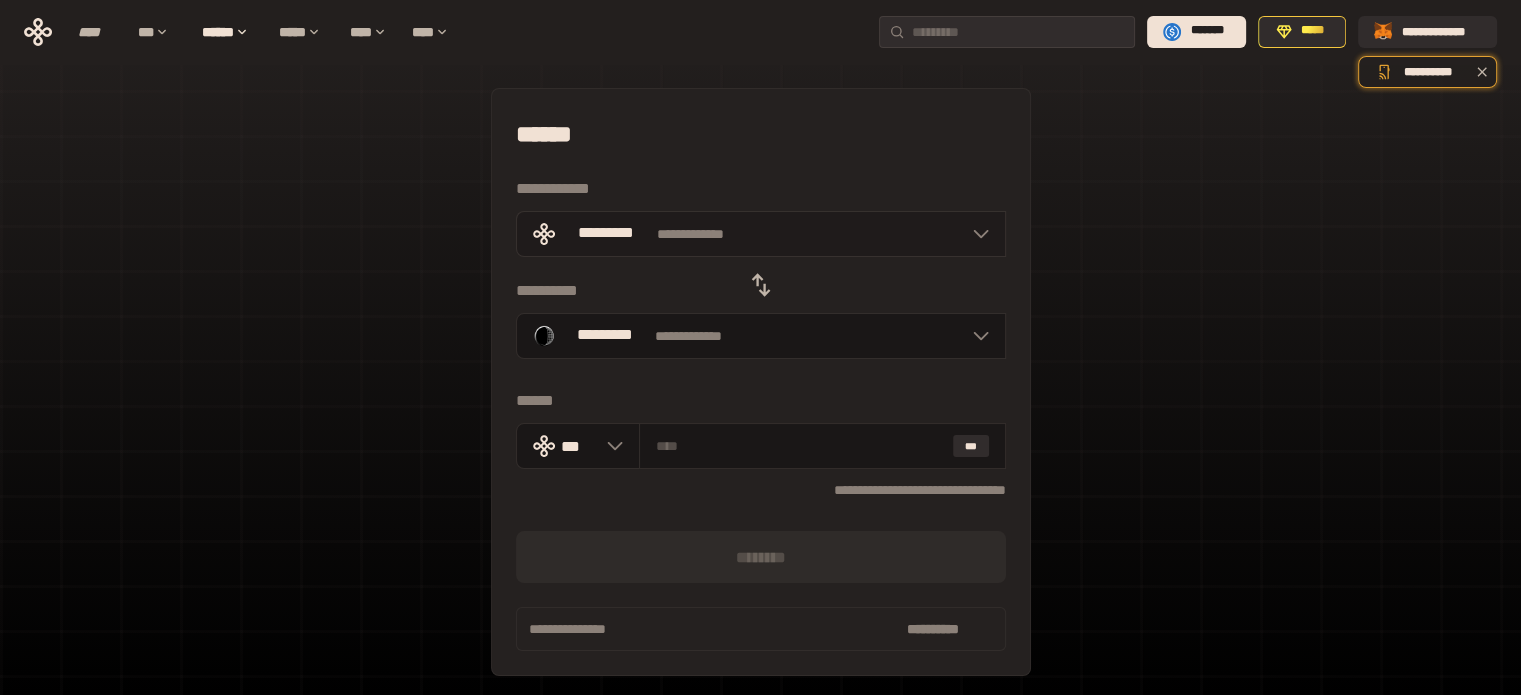 click on "**********" at bounding box center [761, 234] 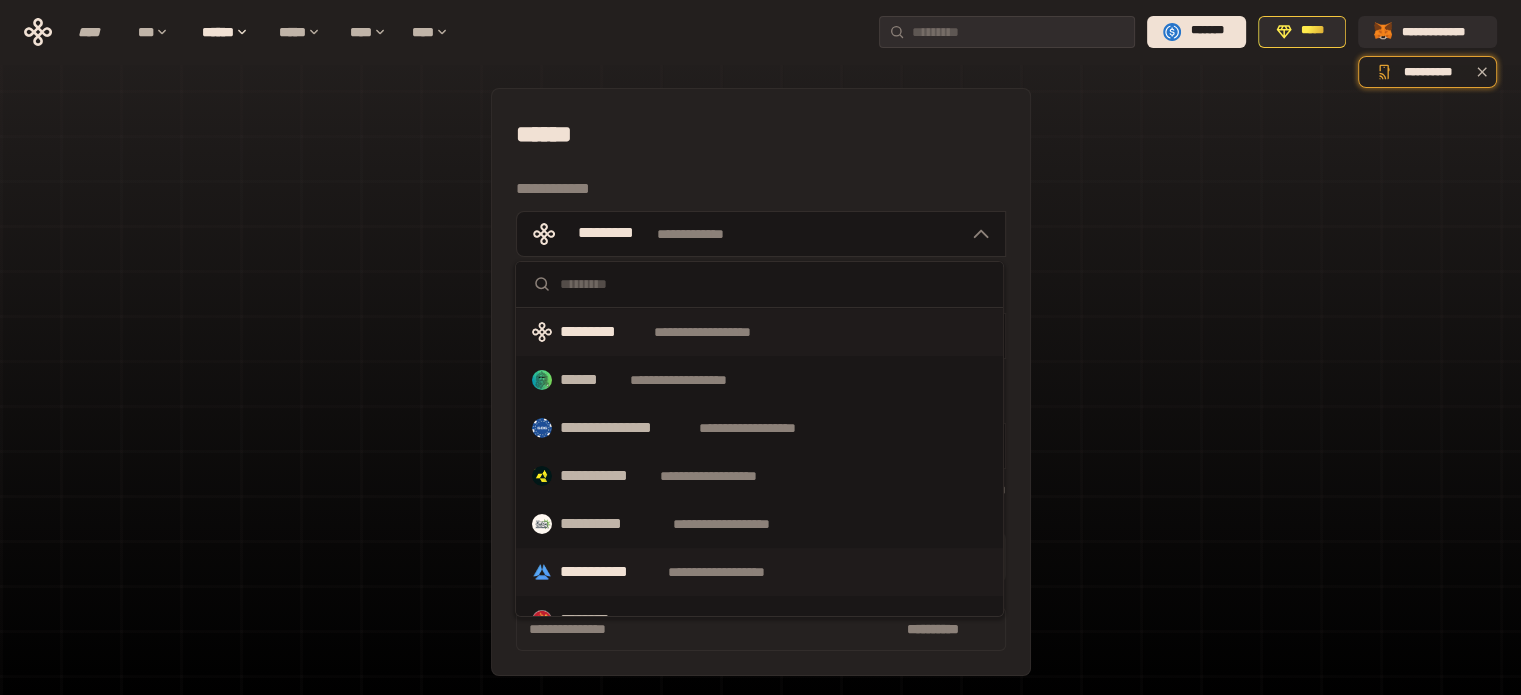 click on "**********" at bounding box center (610, 572) 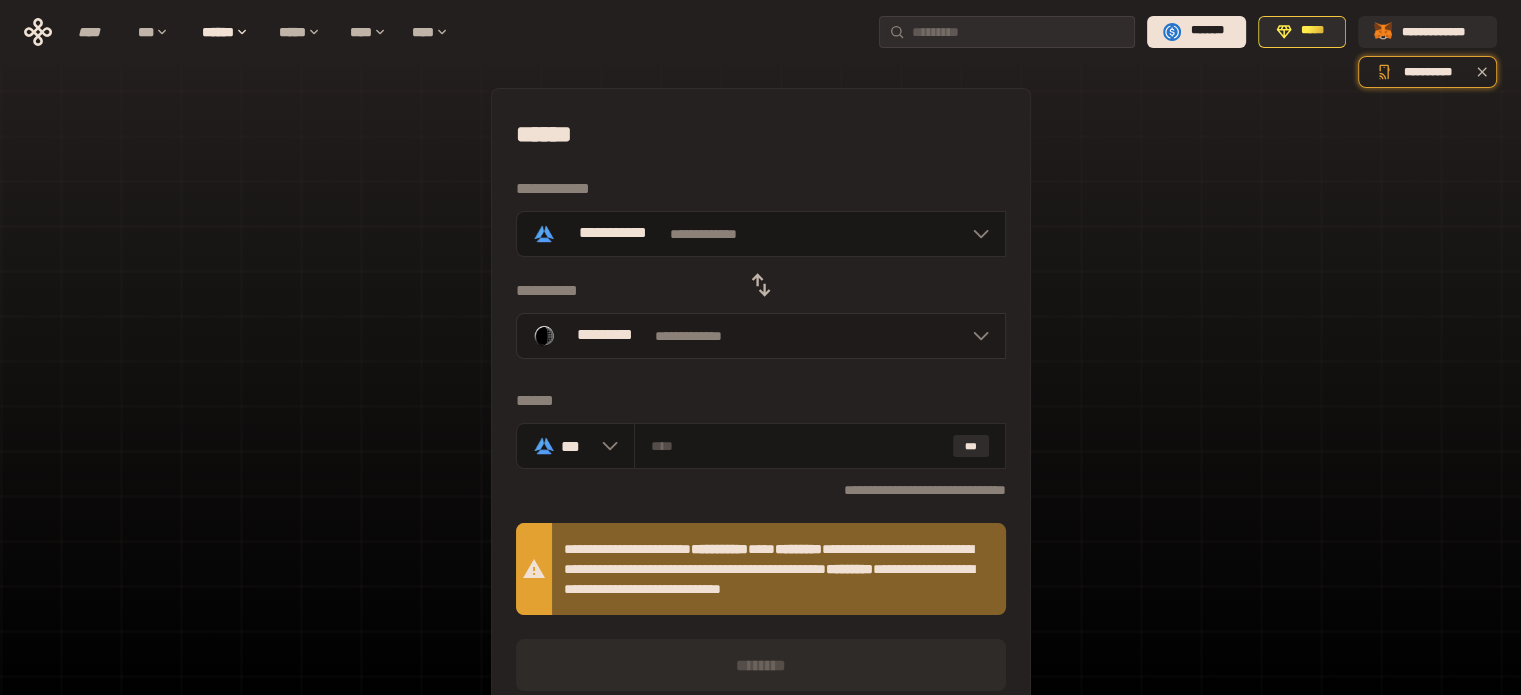 click on "*********" at bounding box center [605, 335] 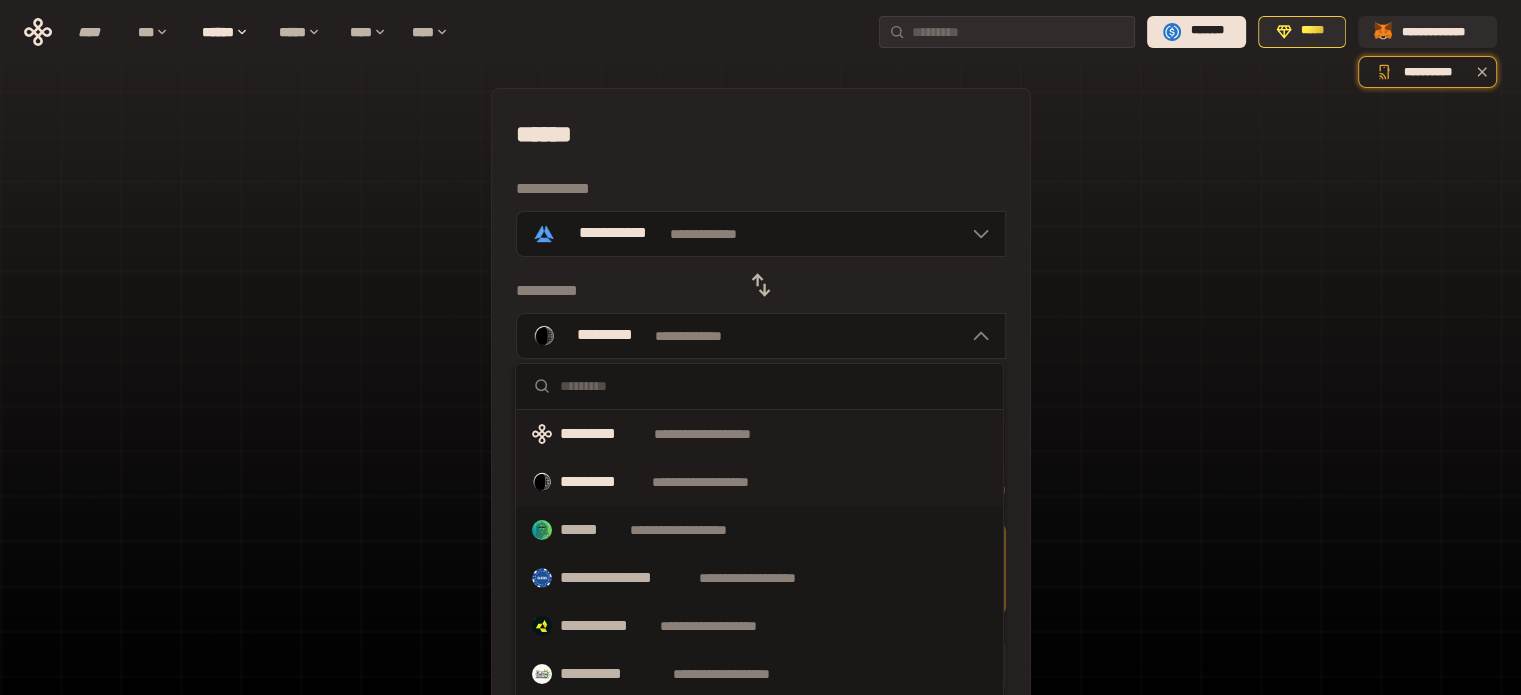 click on "*********" at bounding box center (603, 434) 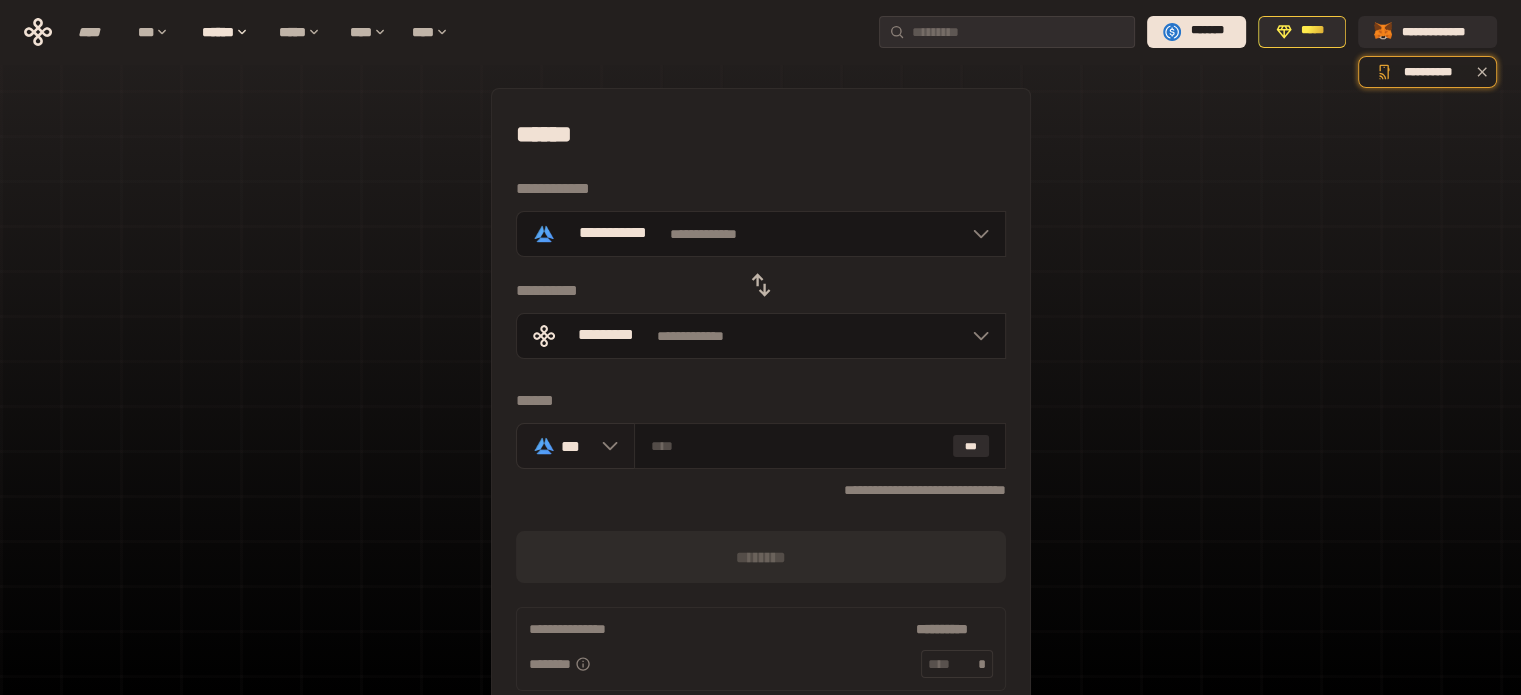 click 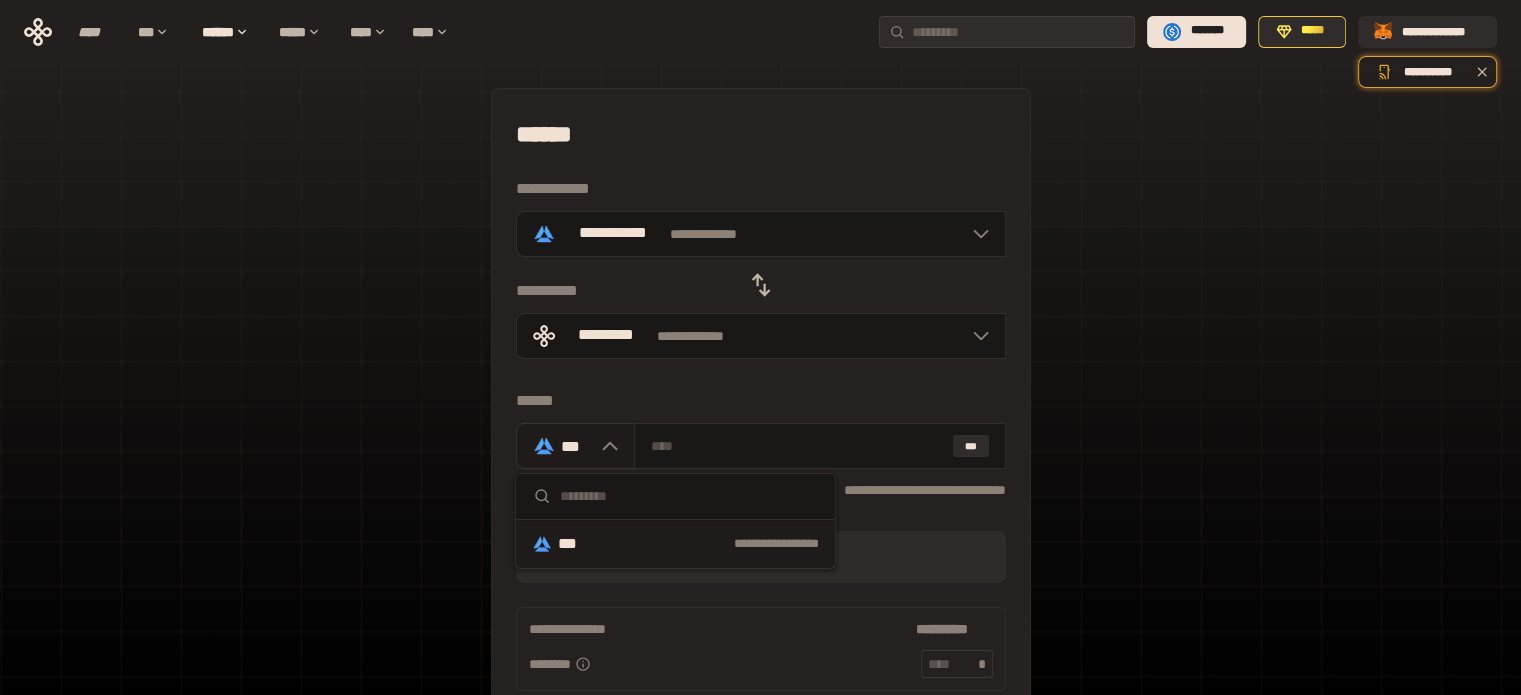 click 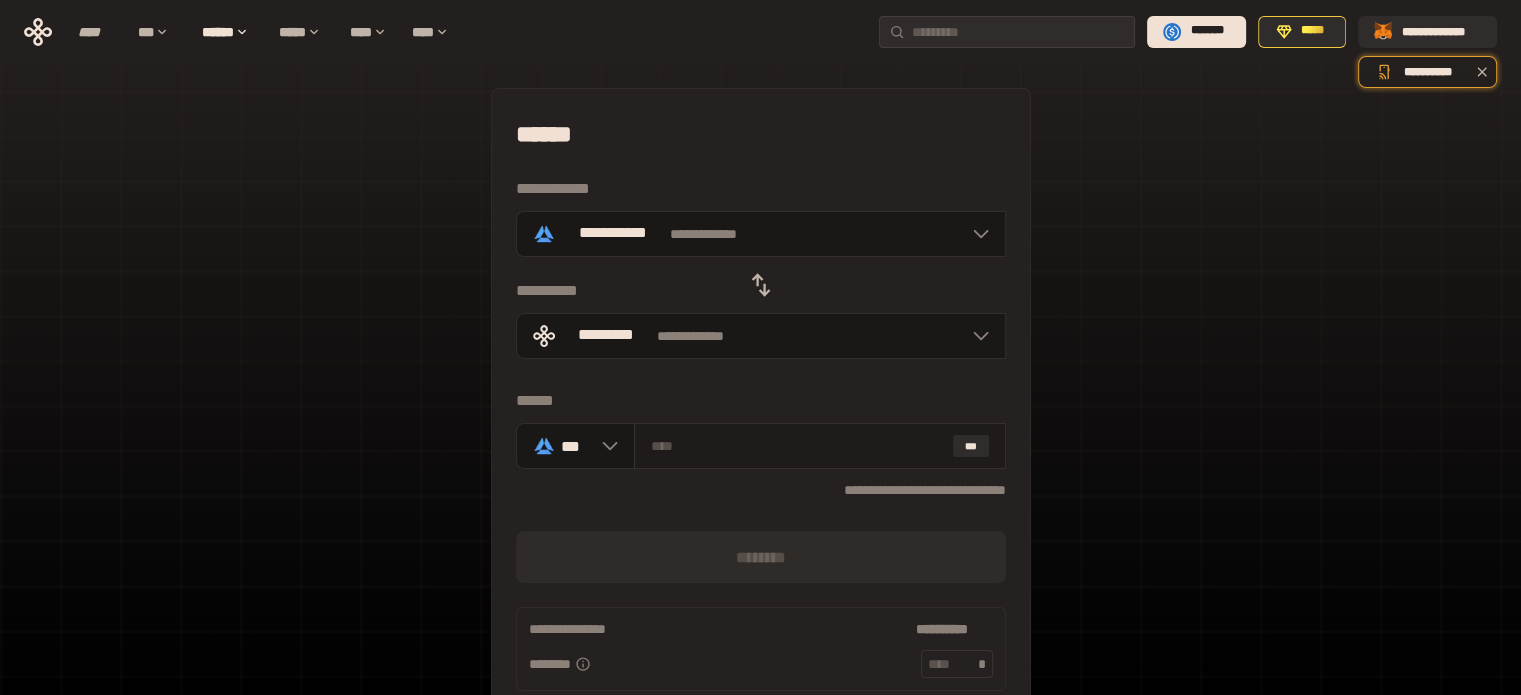 click at bounding box center (798, 446) 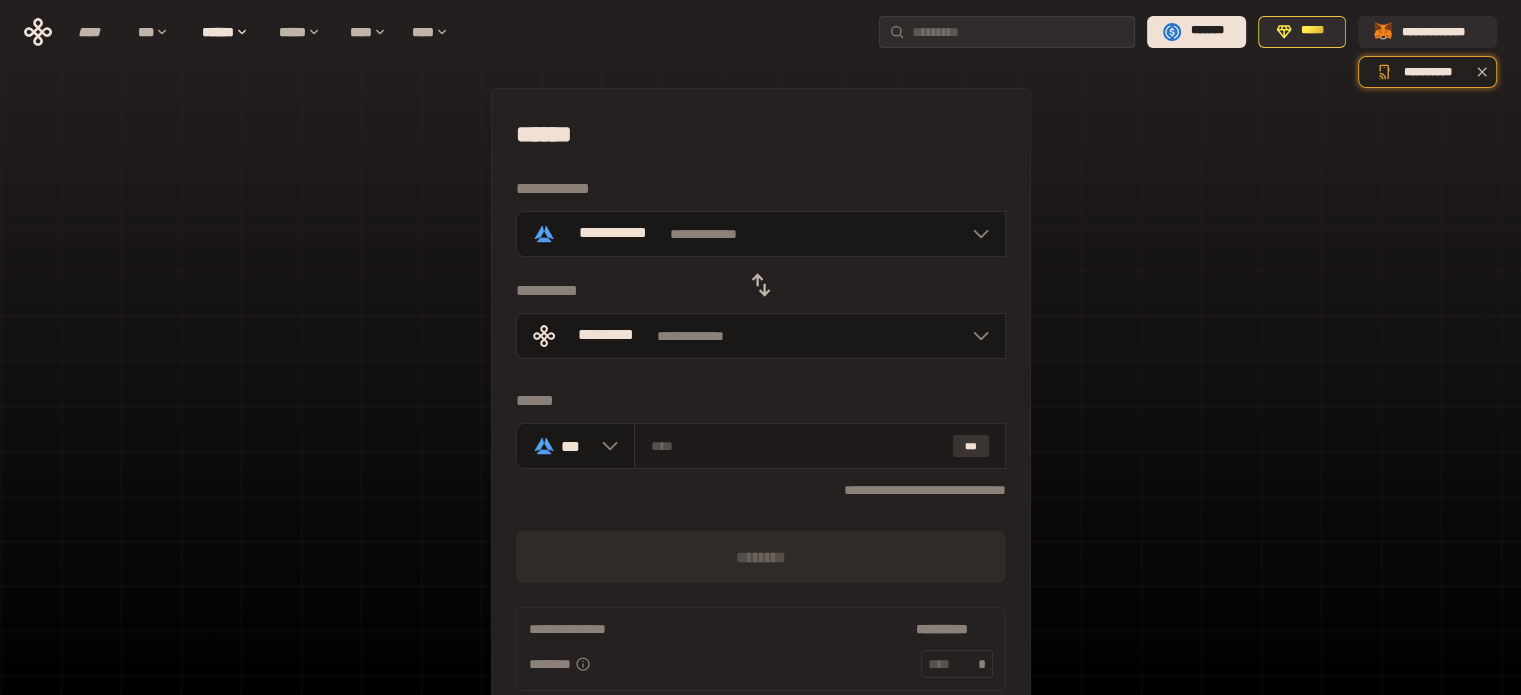 click on "***" at bounding box center (971, 446) 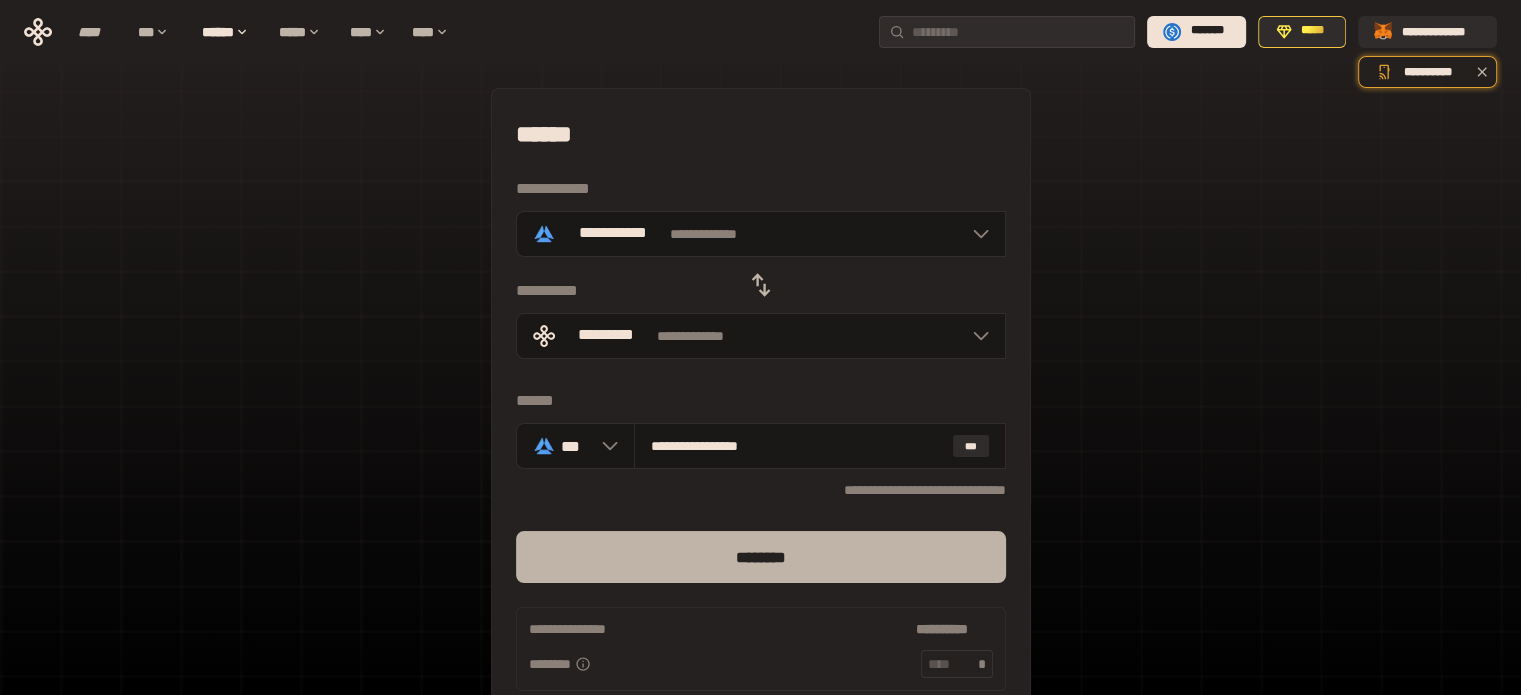 click on "********" at bounding box center [761, 557] 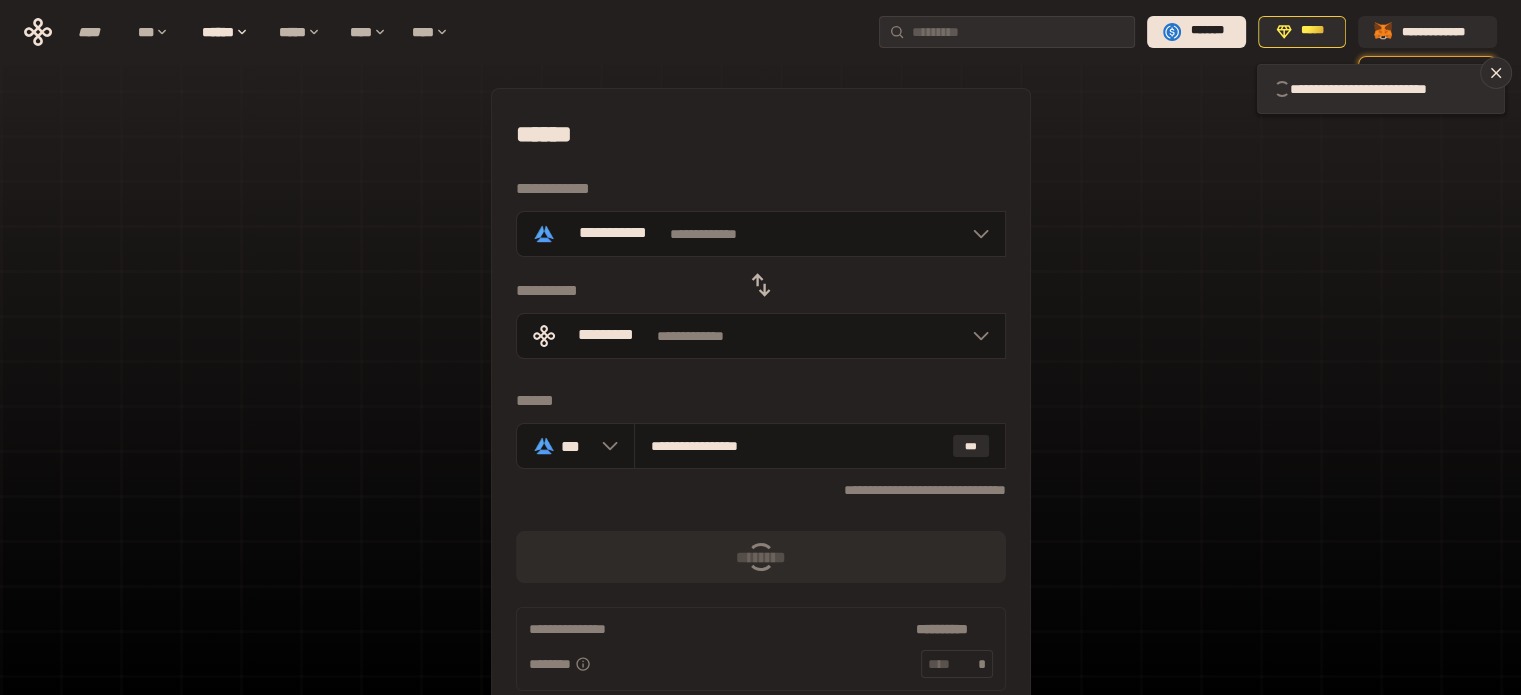 type 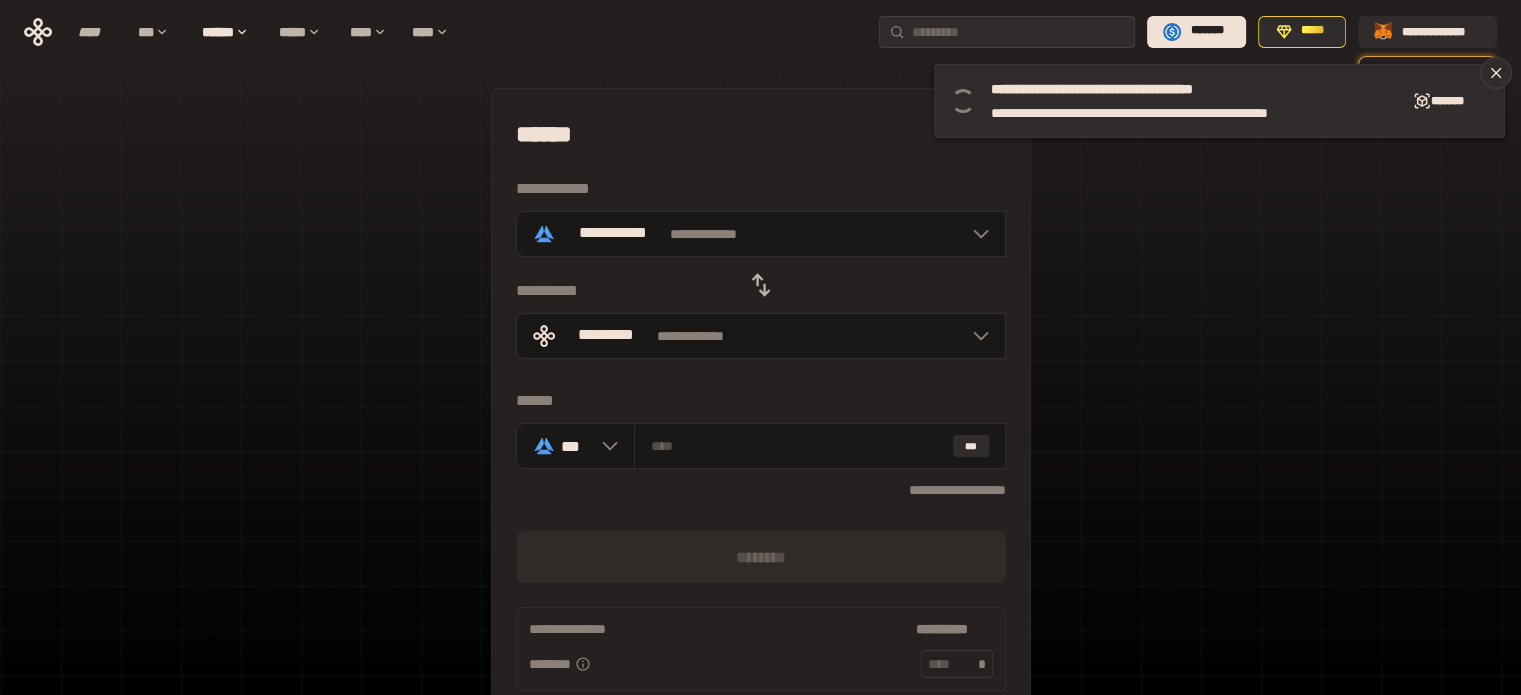 click 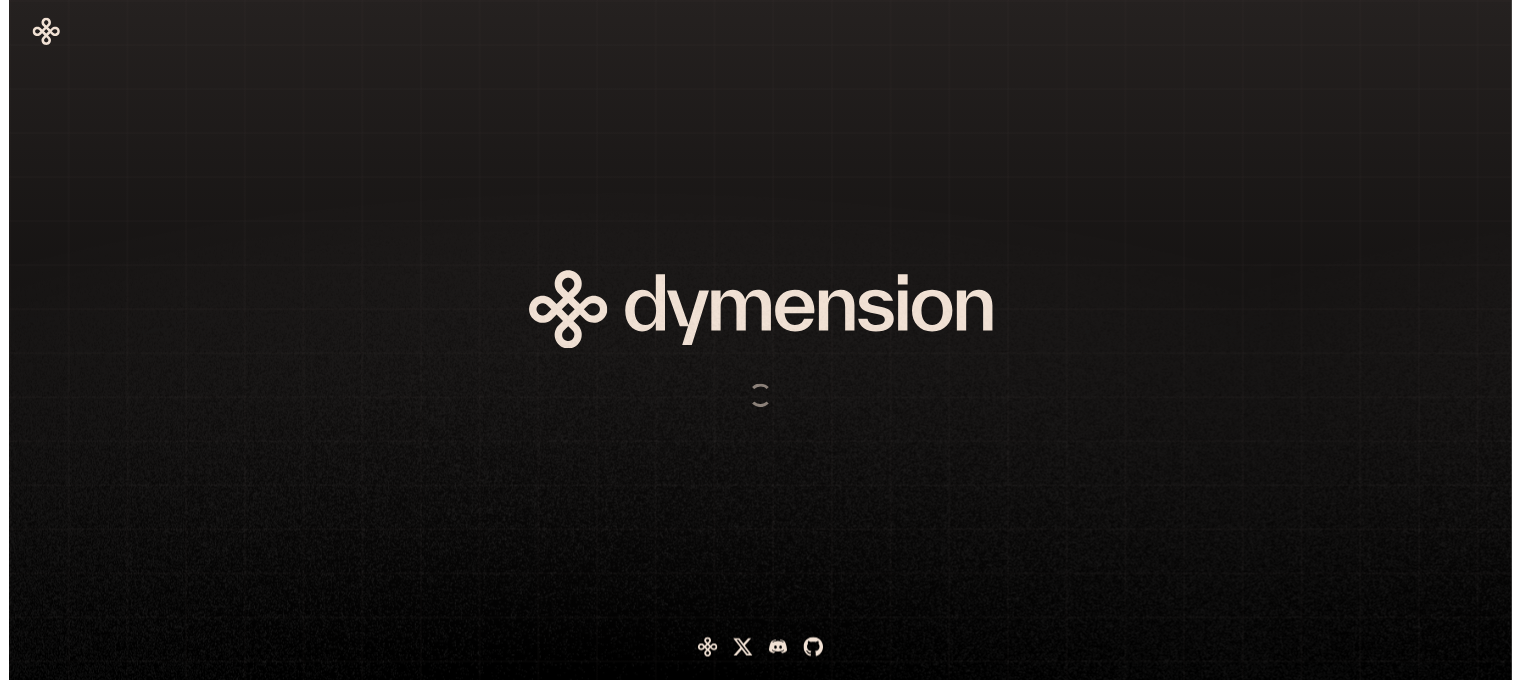 scroll, scrollTop: 0, scrollLeft: 0, axis: both 